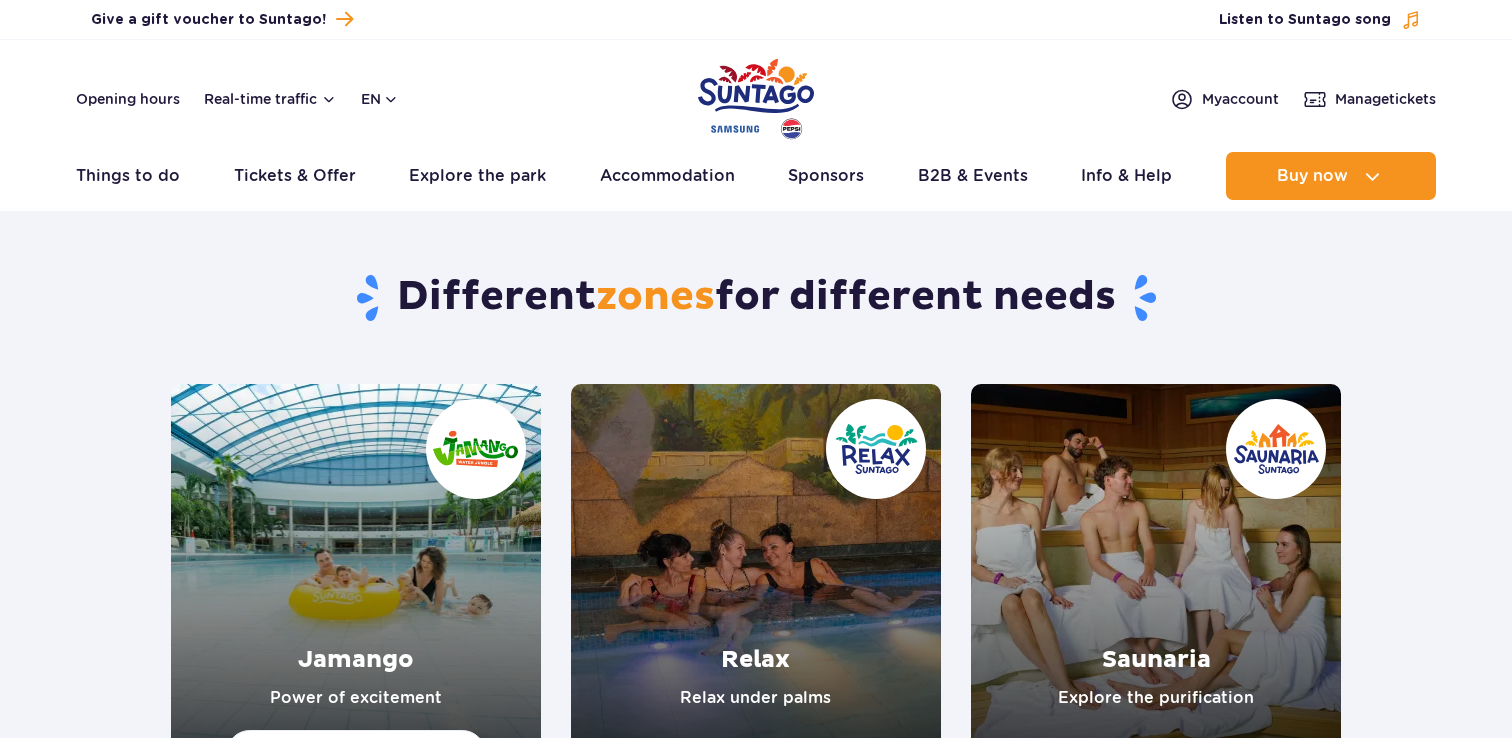 scroll, scrollTop: 0, scrollLeft: 0, axis: both 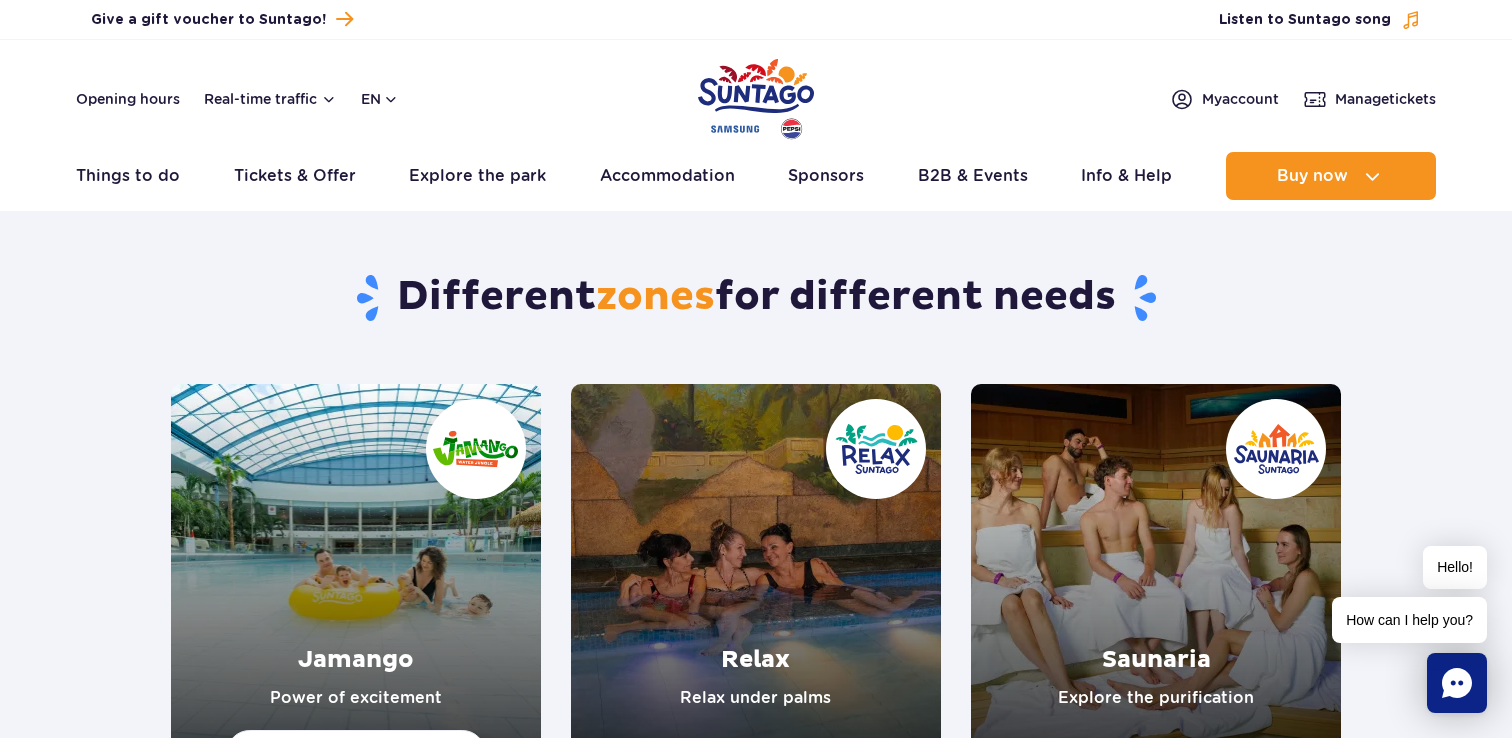 click at bounding box center (1156, 569) 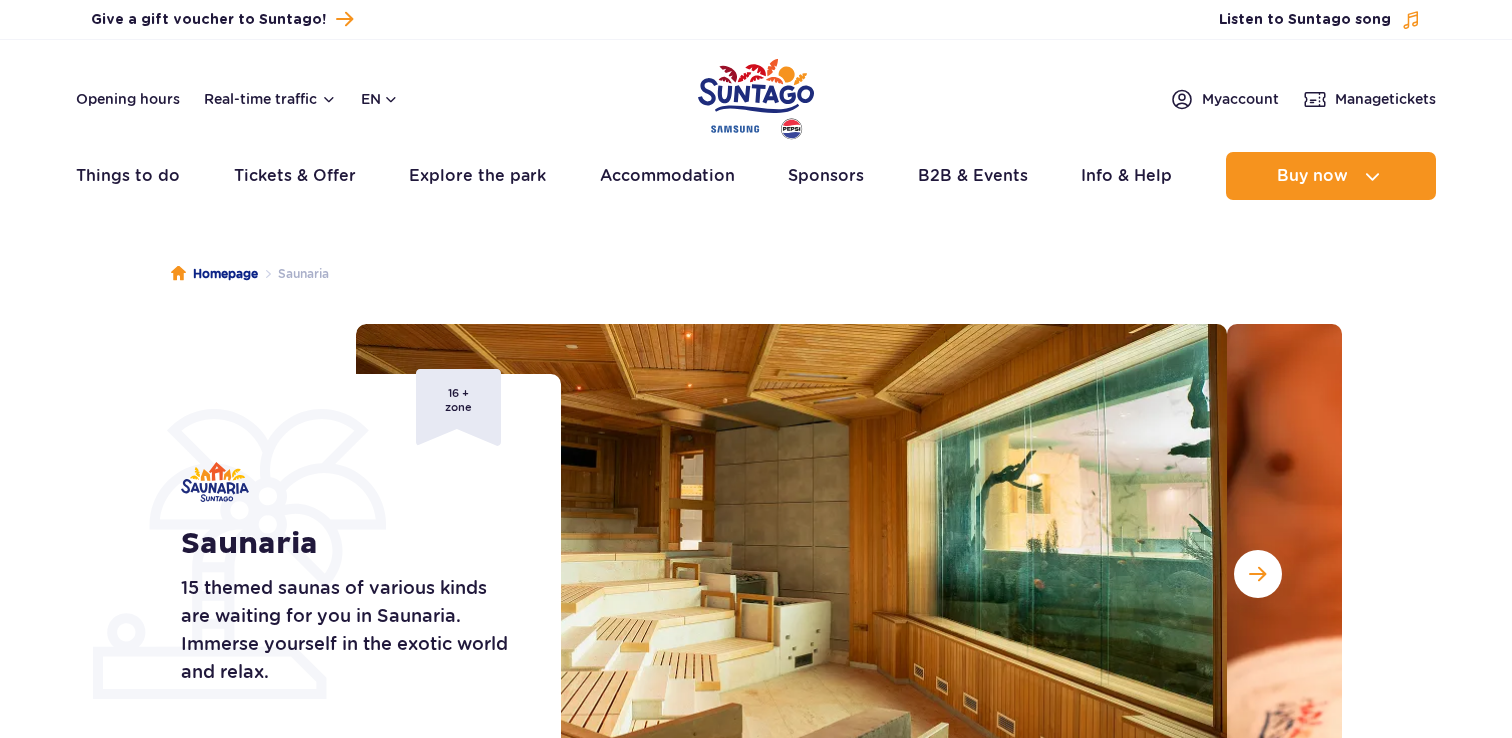 scroll, scrollTop: 0, scrollLeft: 0, axis: both 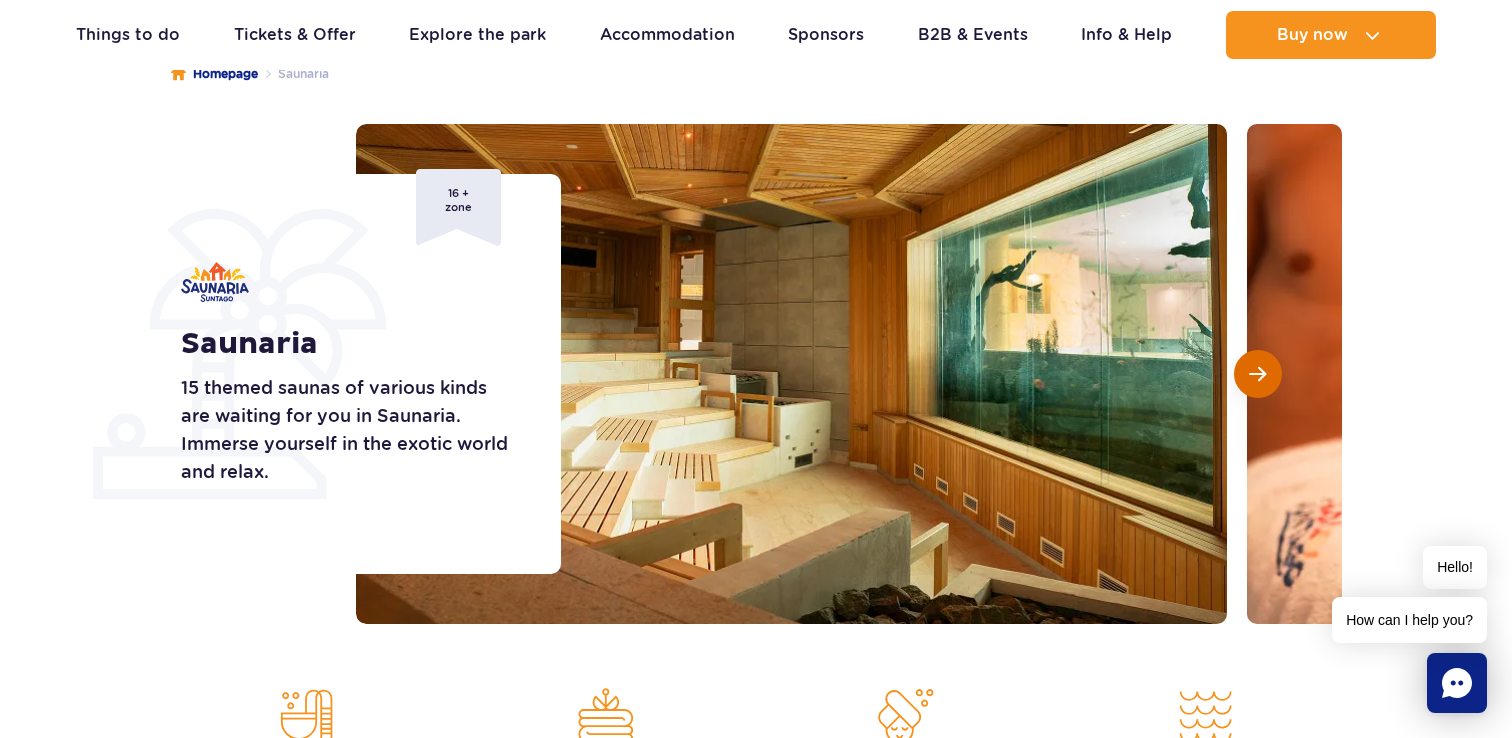 click at bounding box center [1258, 374] 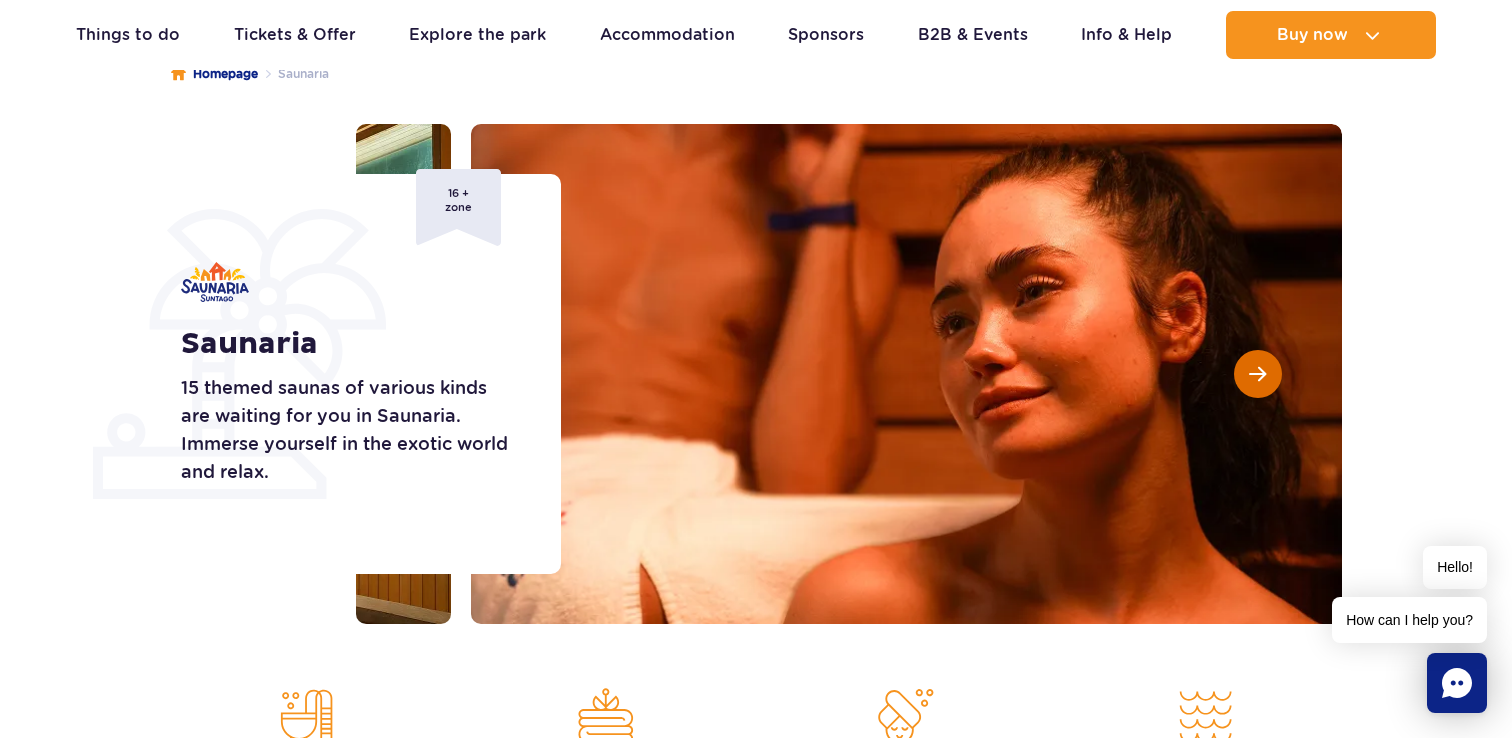 click at bounding box center (1258, 374) 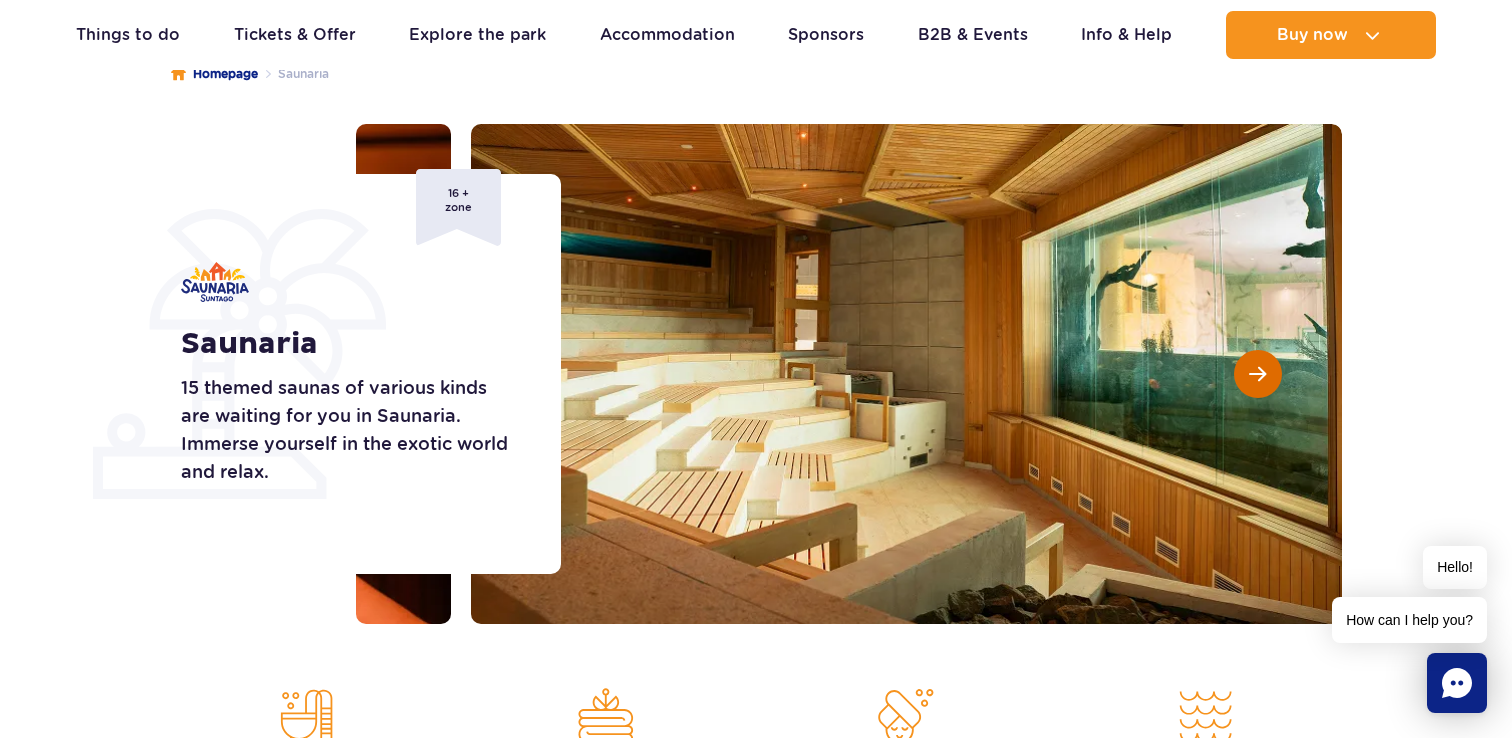 click at bounding box center (1258, 374) 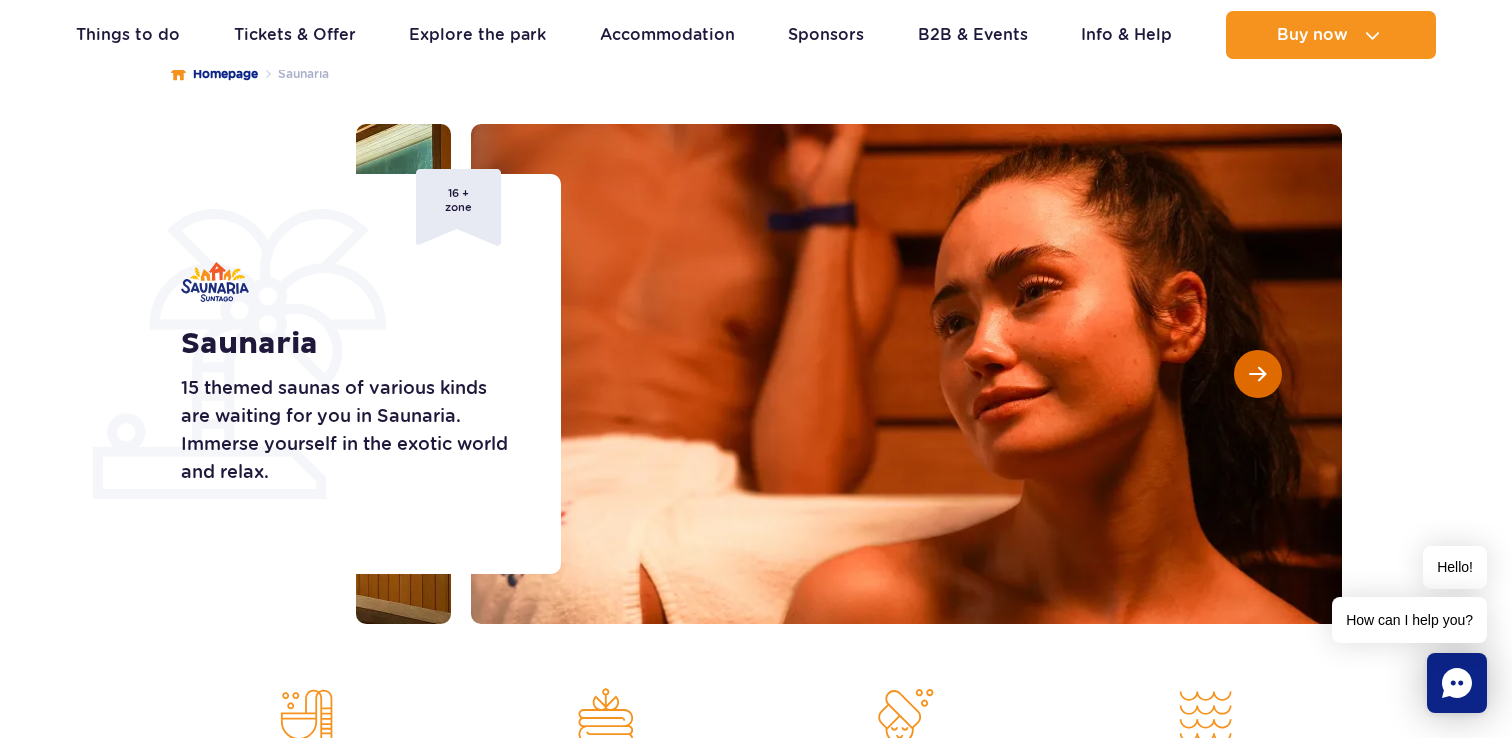 click at bounding box center [1258, 374] 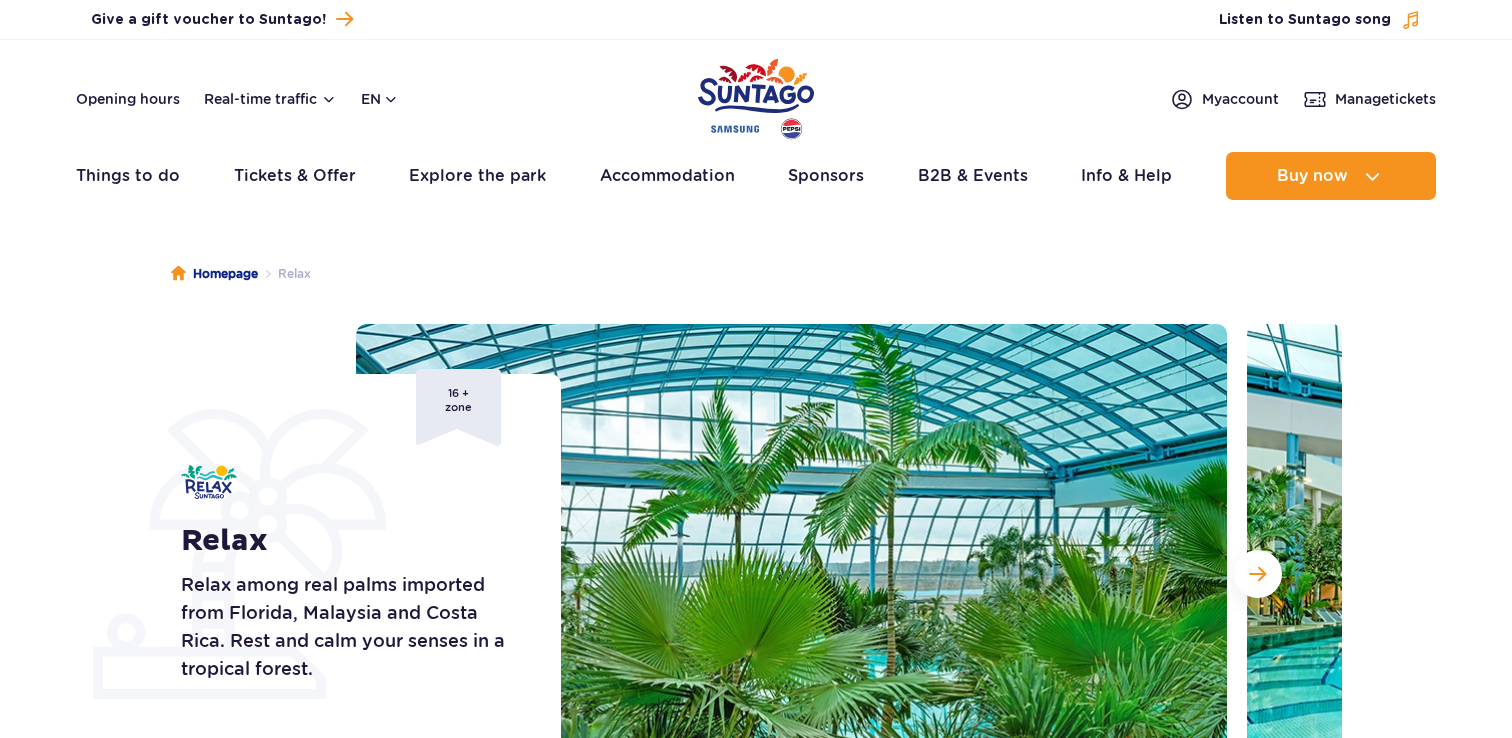 scroll, scrollTop: 0, scrollLeft: 0, axis: both 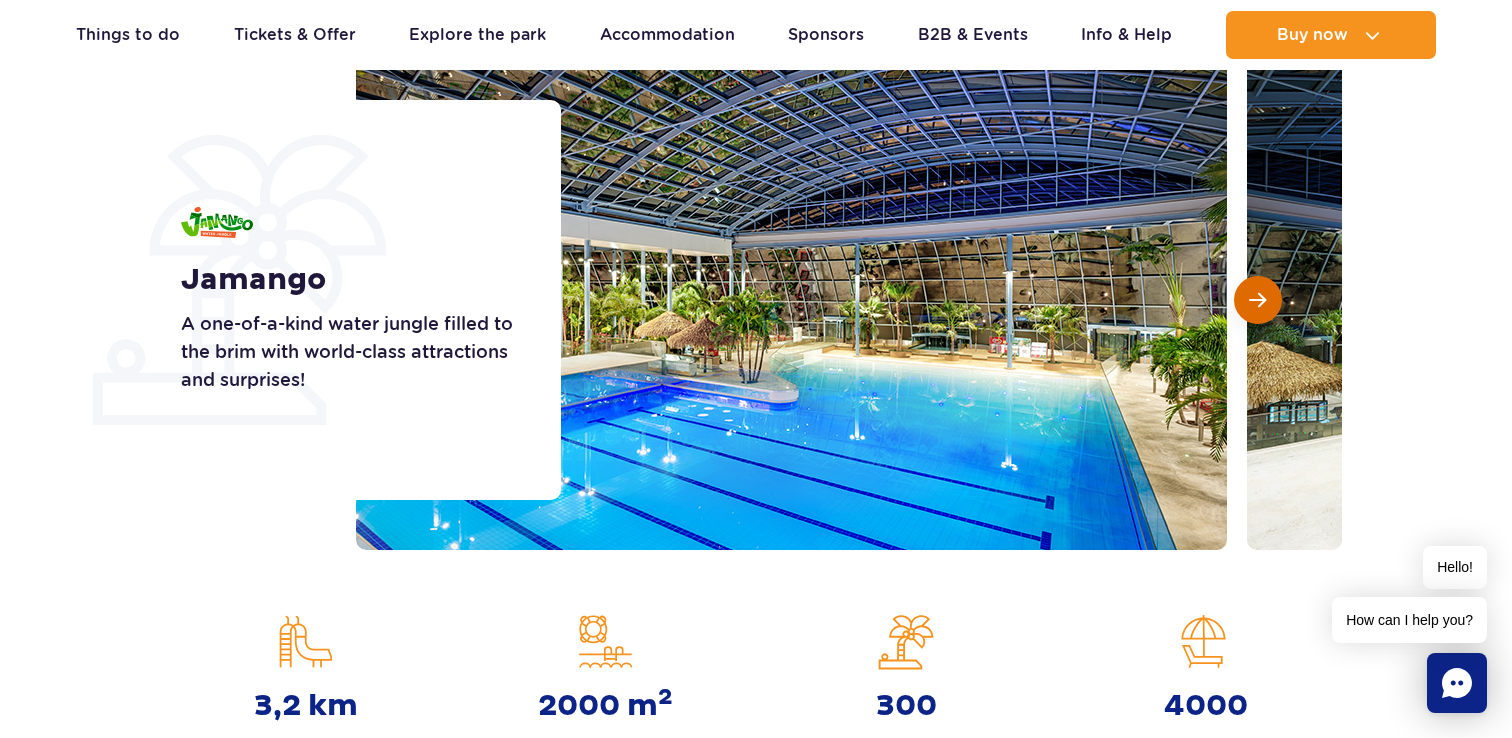 click at bounding box center (1257, 300) 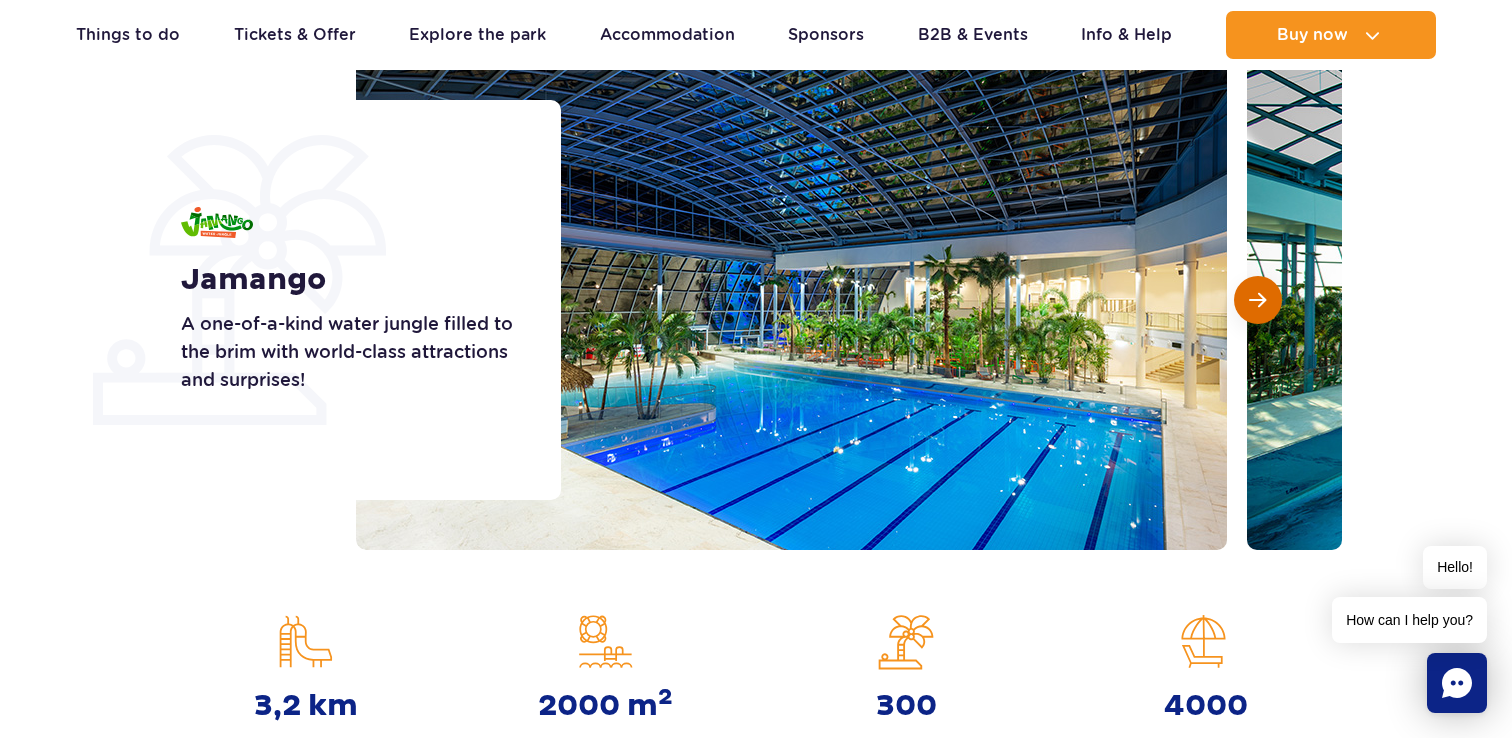 click at bounding box center (1257, 300) 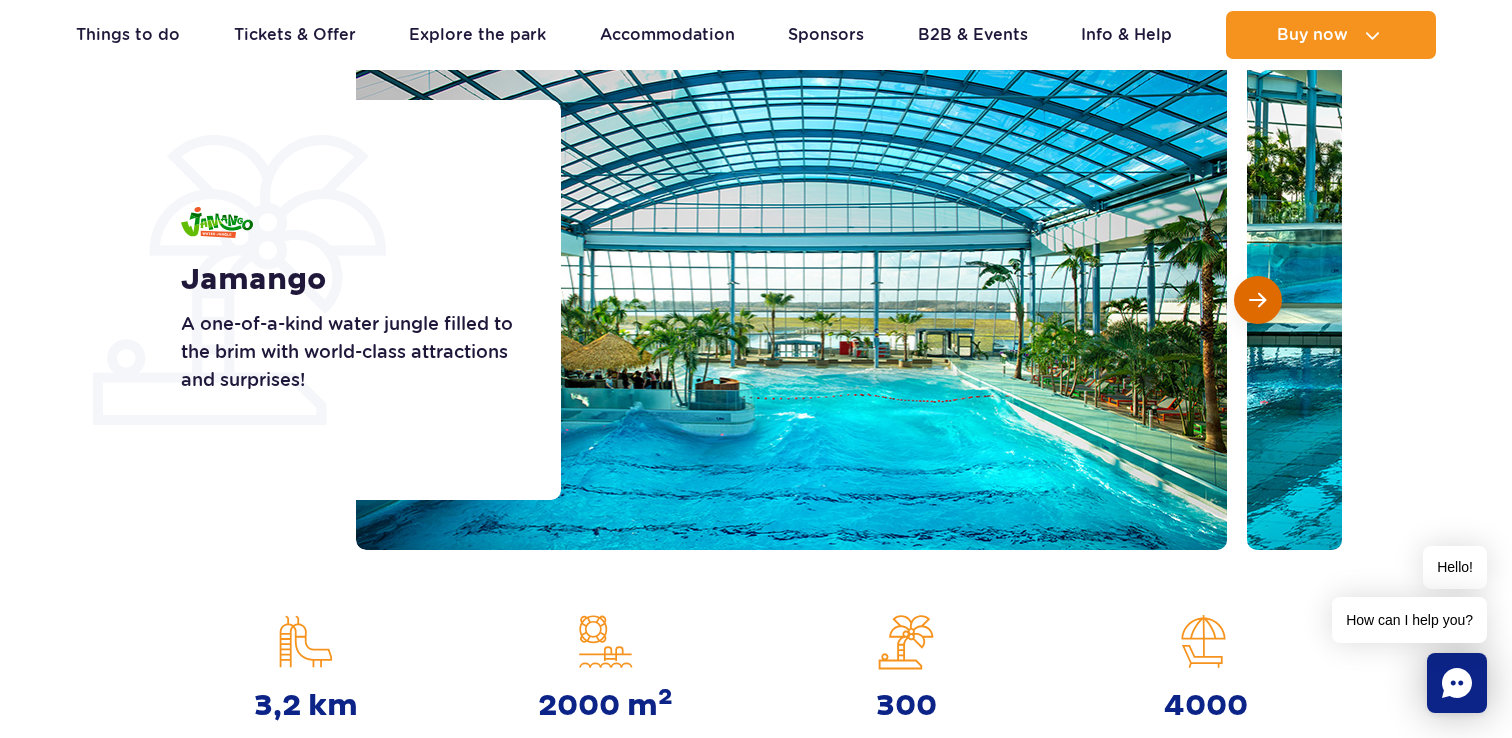 click at bounding box center [1257, 300] 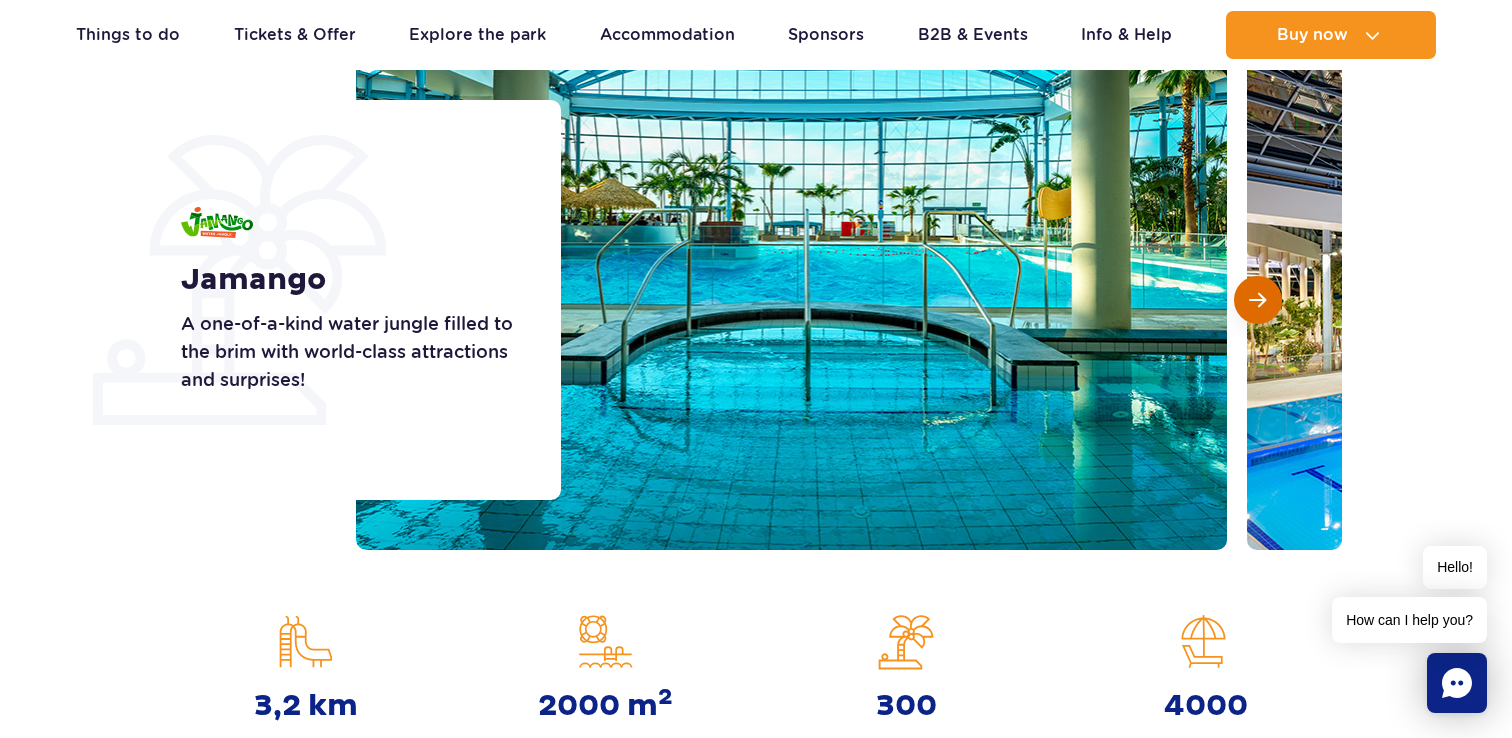 click at bounding box center (1257, 300) 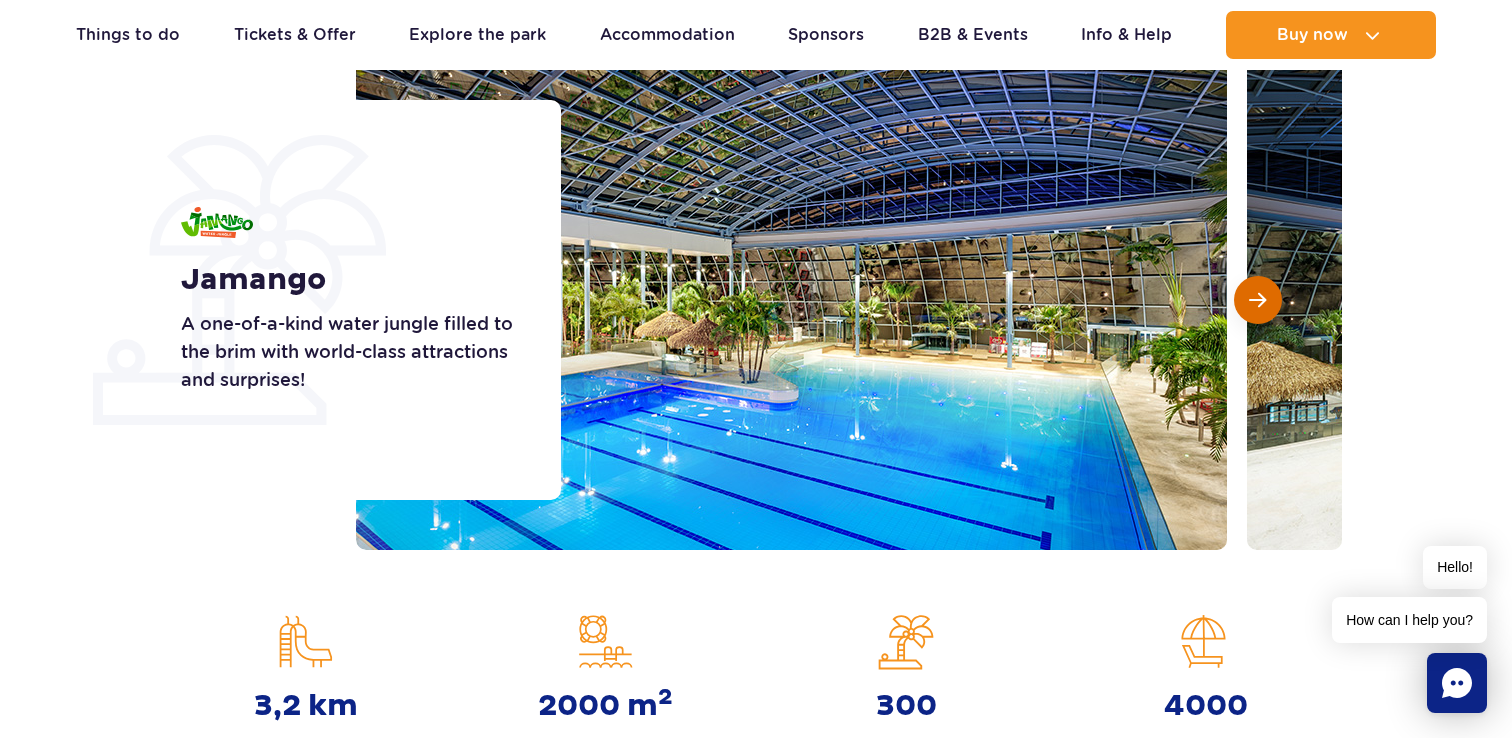 click at bounding box center (1257, 300) 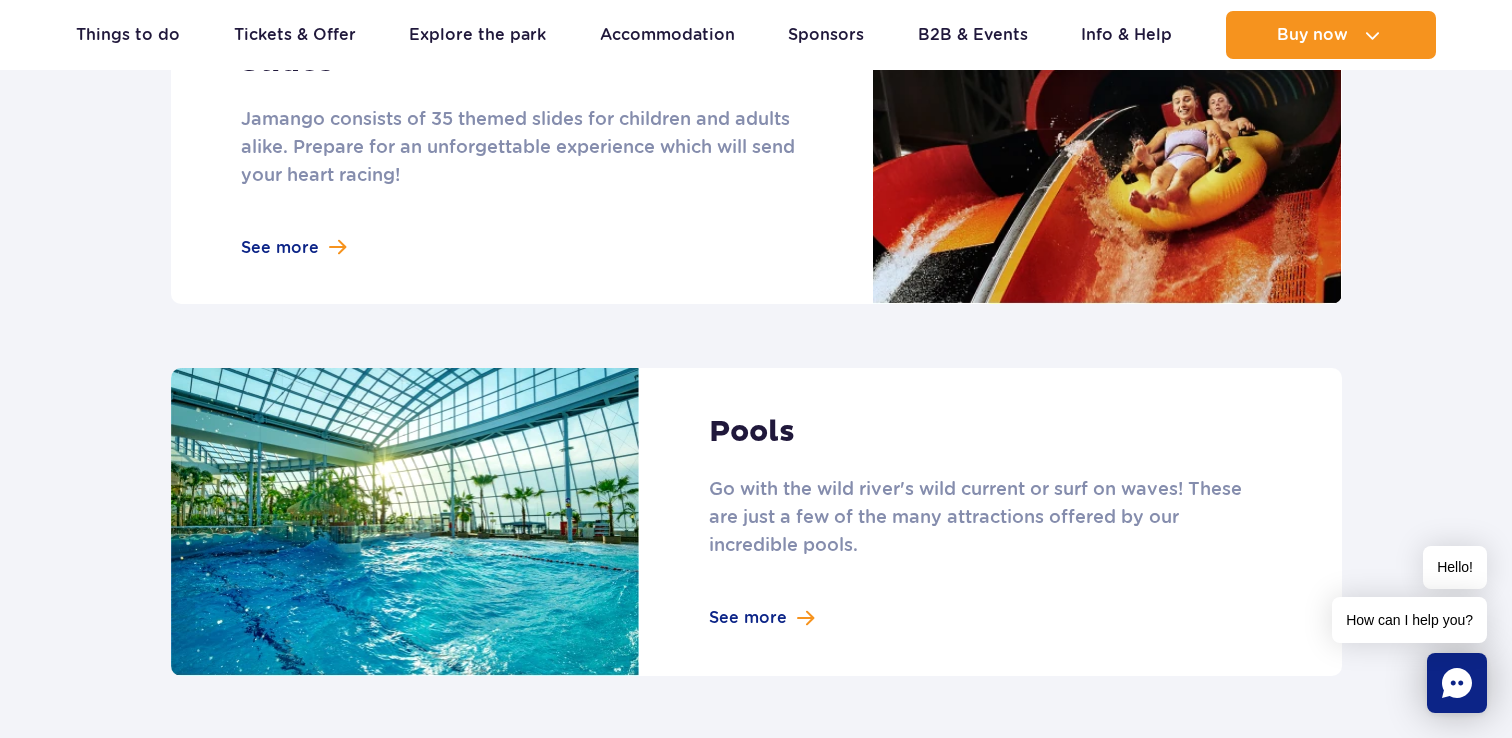 scroll, scrollTop: 1896, scrollLeft: 0, axis: vertical 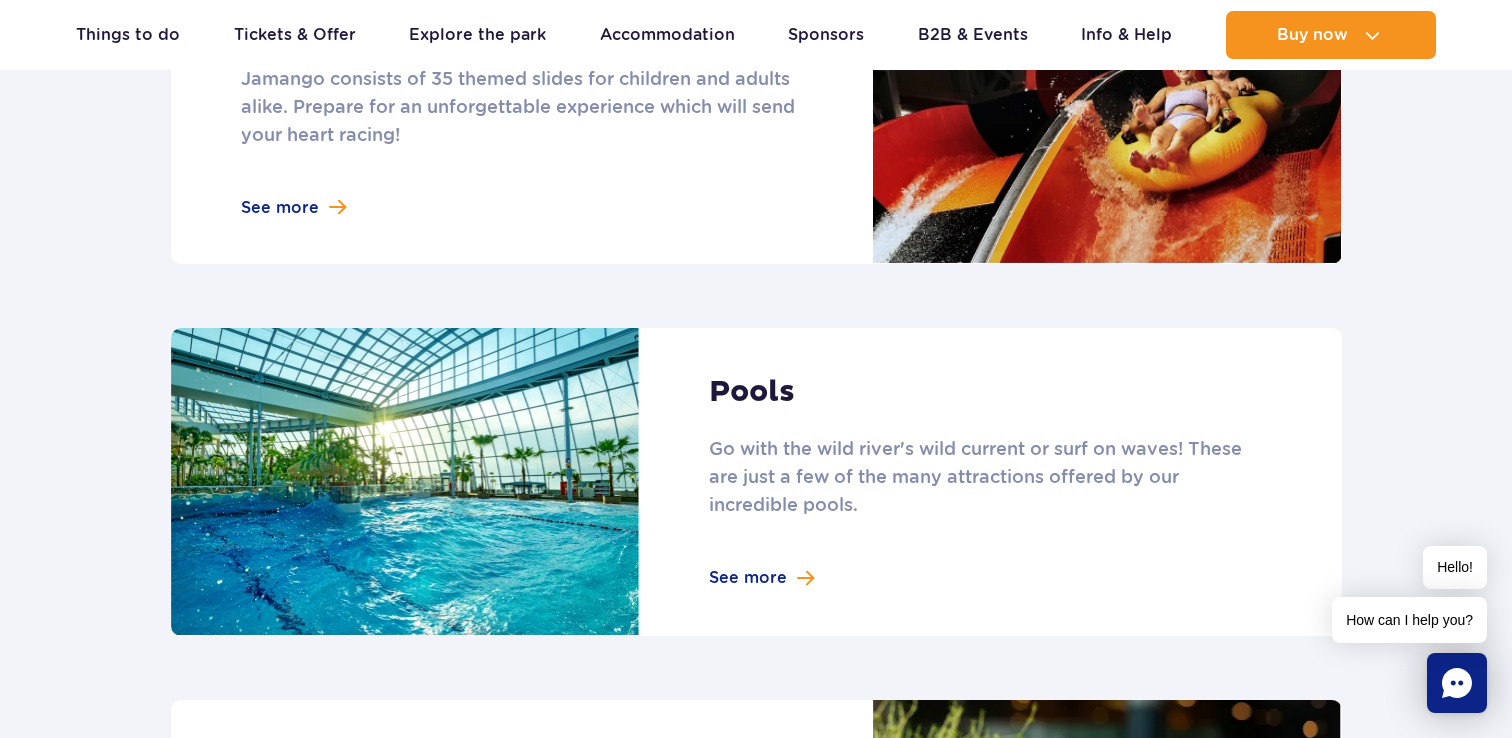 click at bounding box center [756, 111] 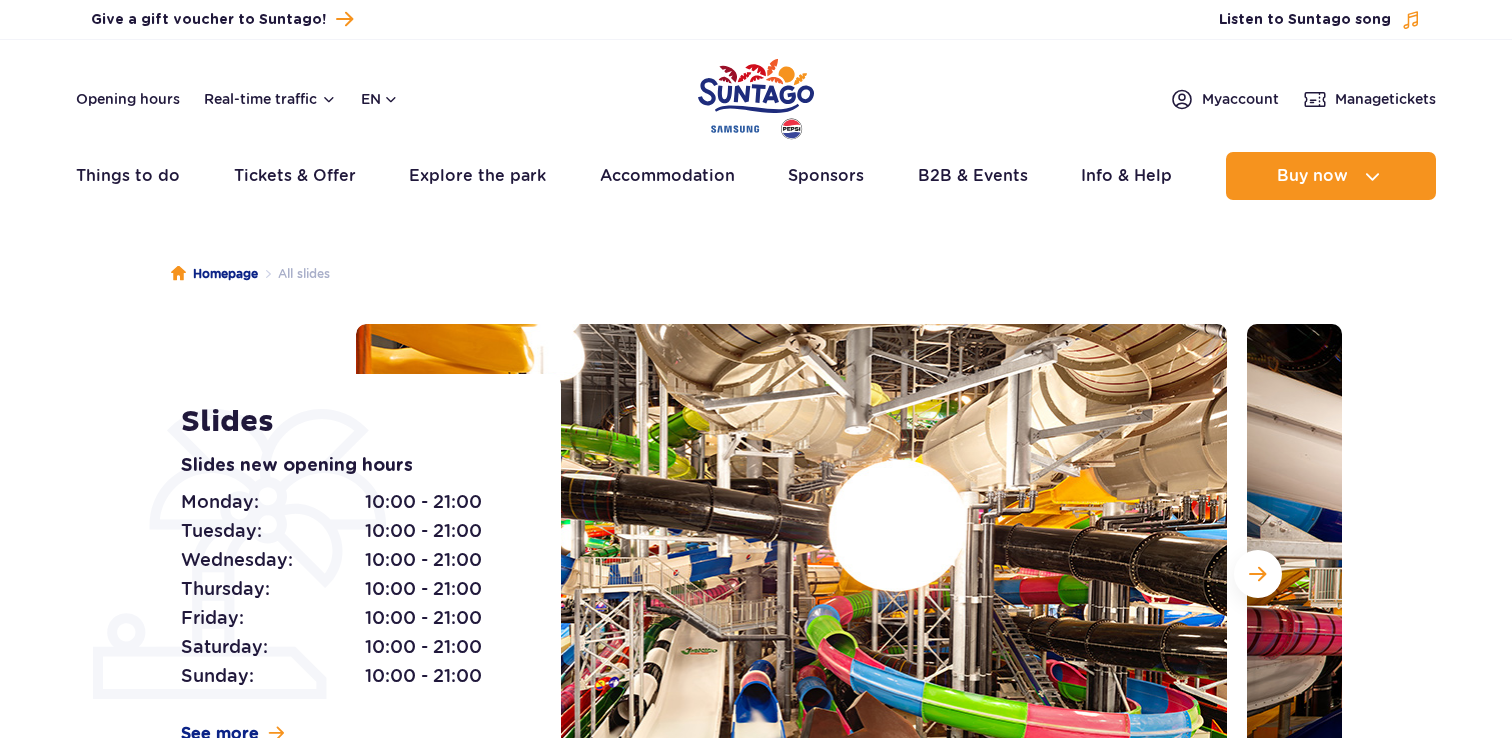 scroll, scrollTop: 0, scrollLeft: 0, axis: both 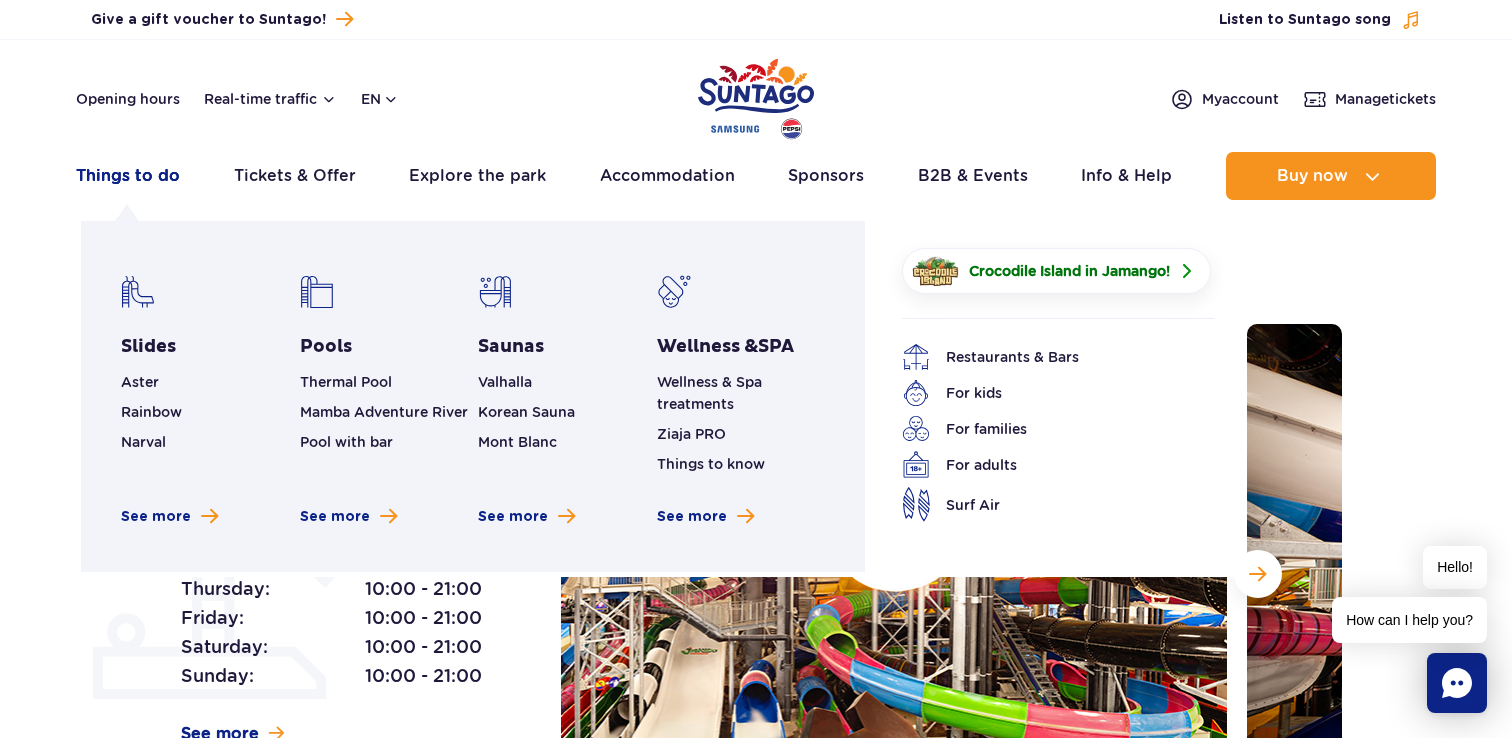 click on "Things to do" at bounding box center [128, 176] 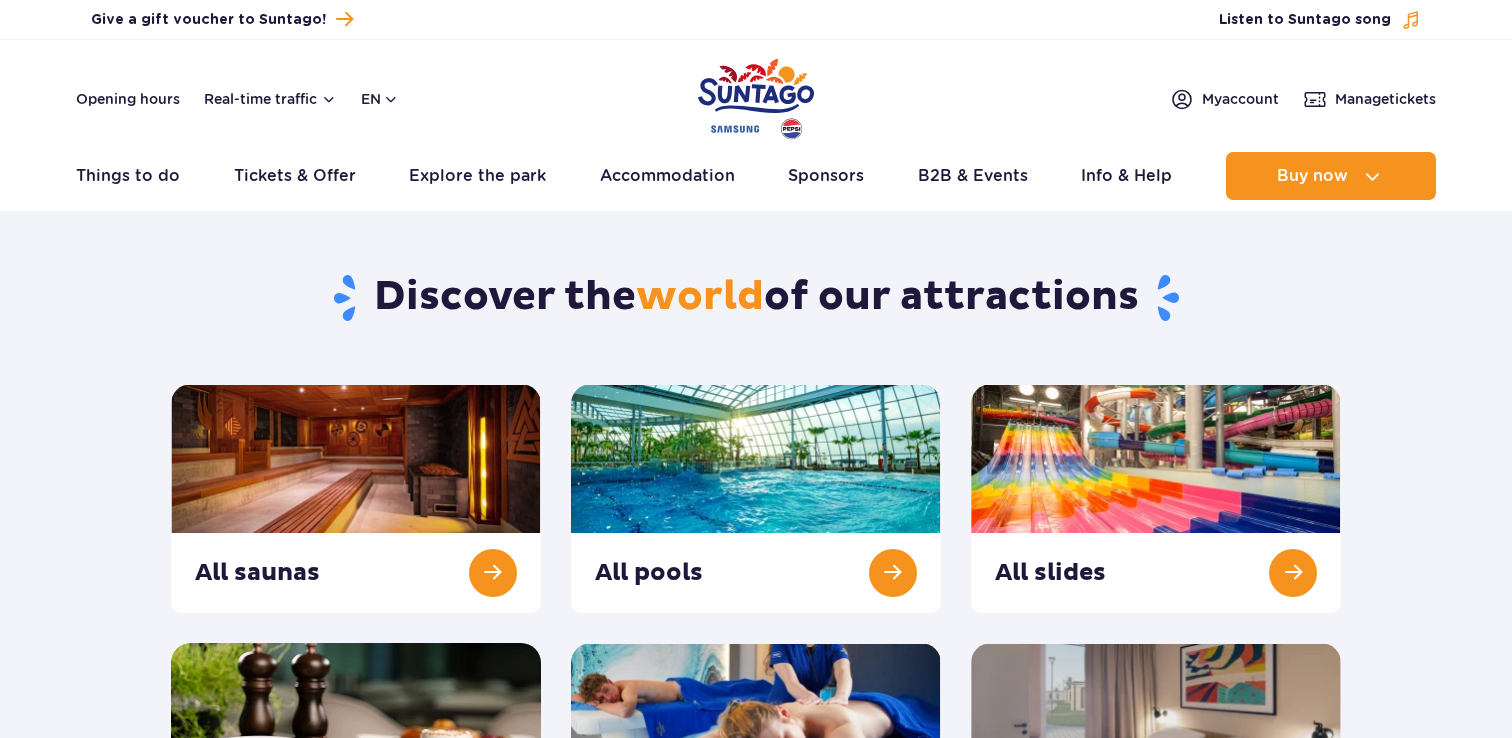 scroll, scrollTop: 0, scrollLeft: 0, axis: both 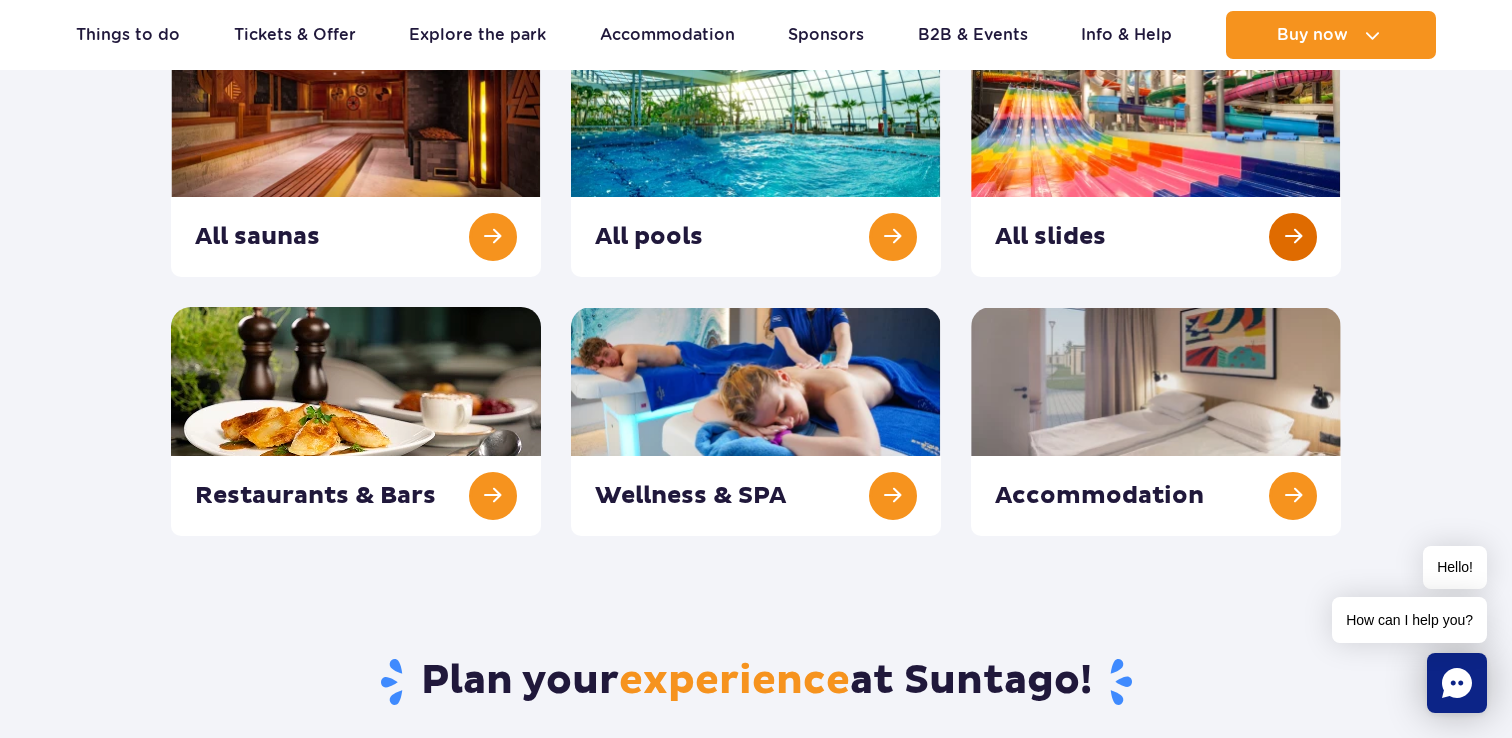 click at bounding box center [1156, 162] 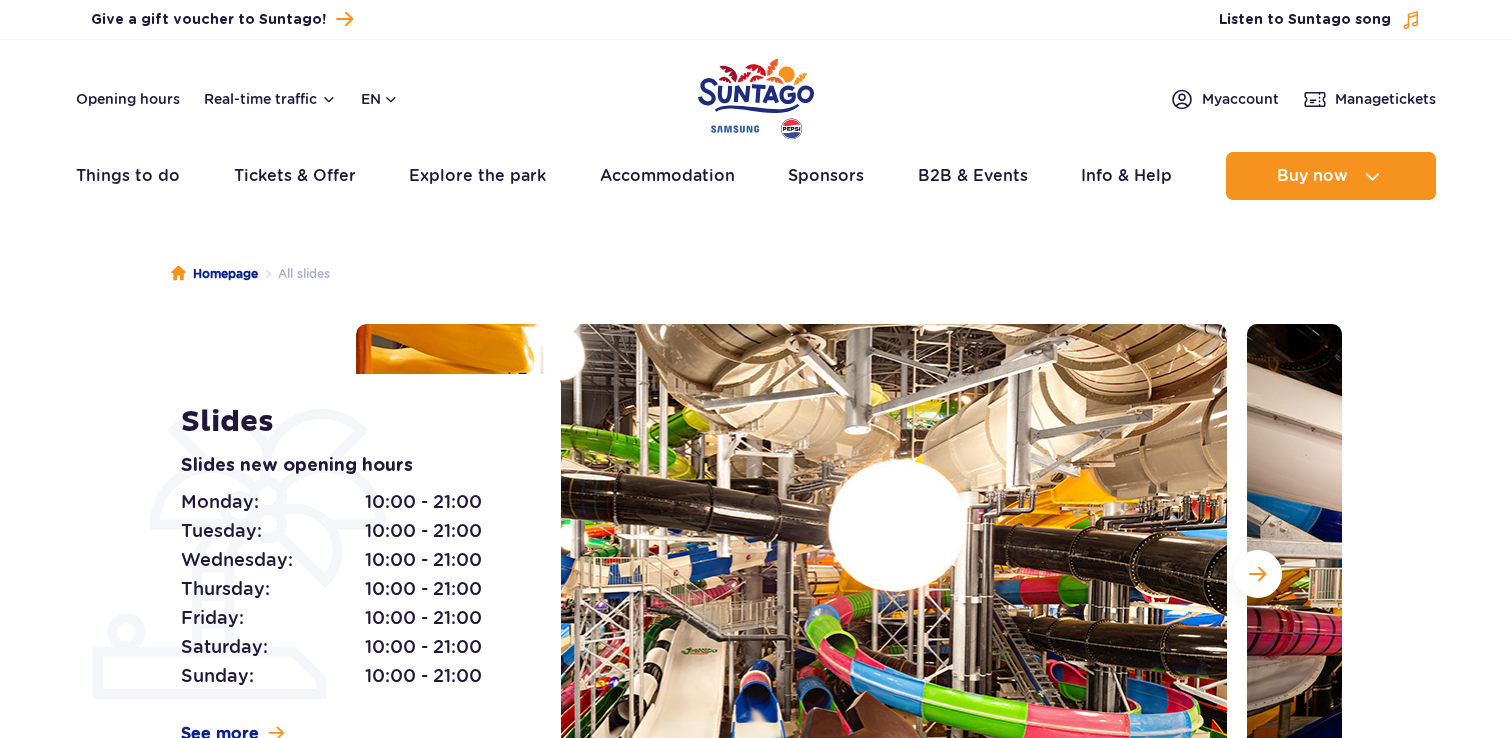 scroll, scrollTop: 0, scrollLeft: 0, axis: both 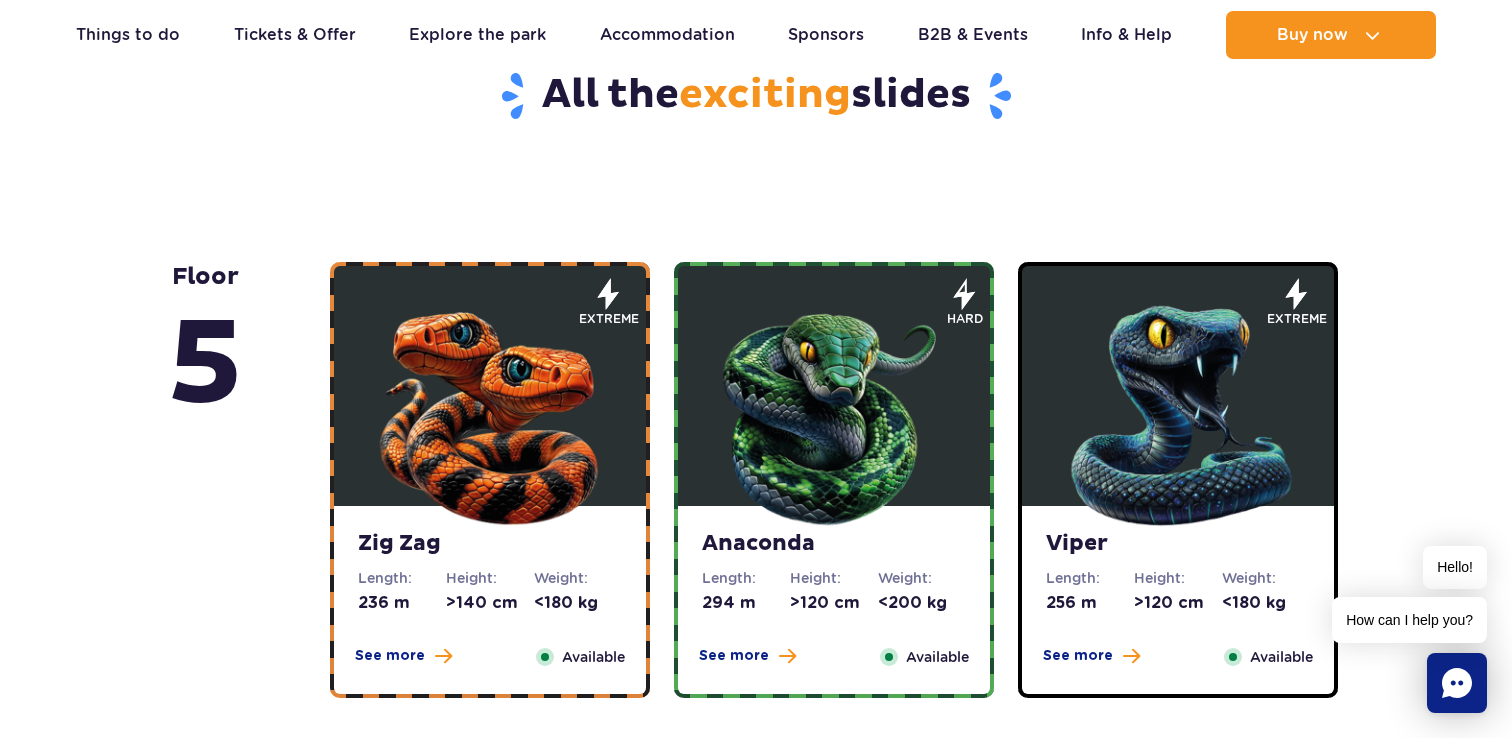 click at bounding box center (490, 411) 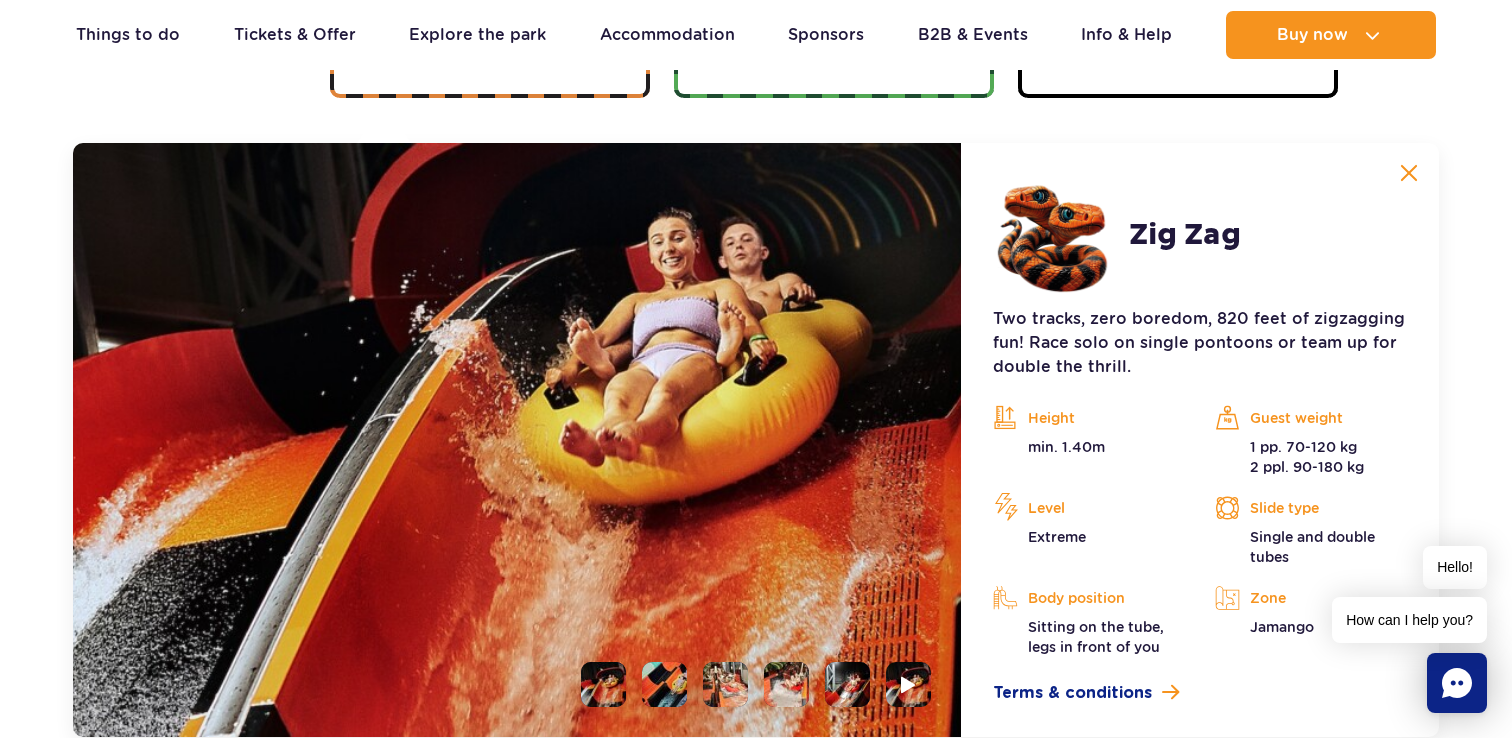 scroll, scrollTop: 1681, scrollLeft: 0, axis: vertical 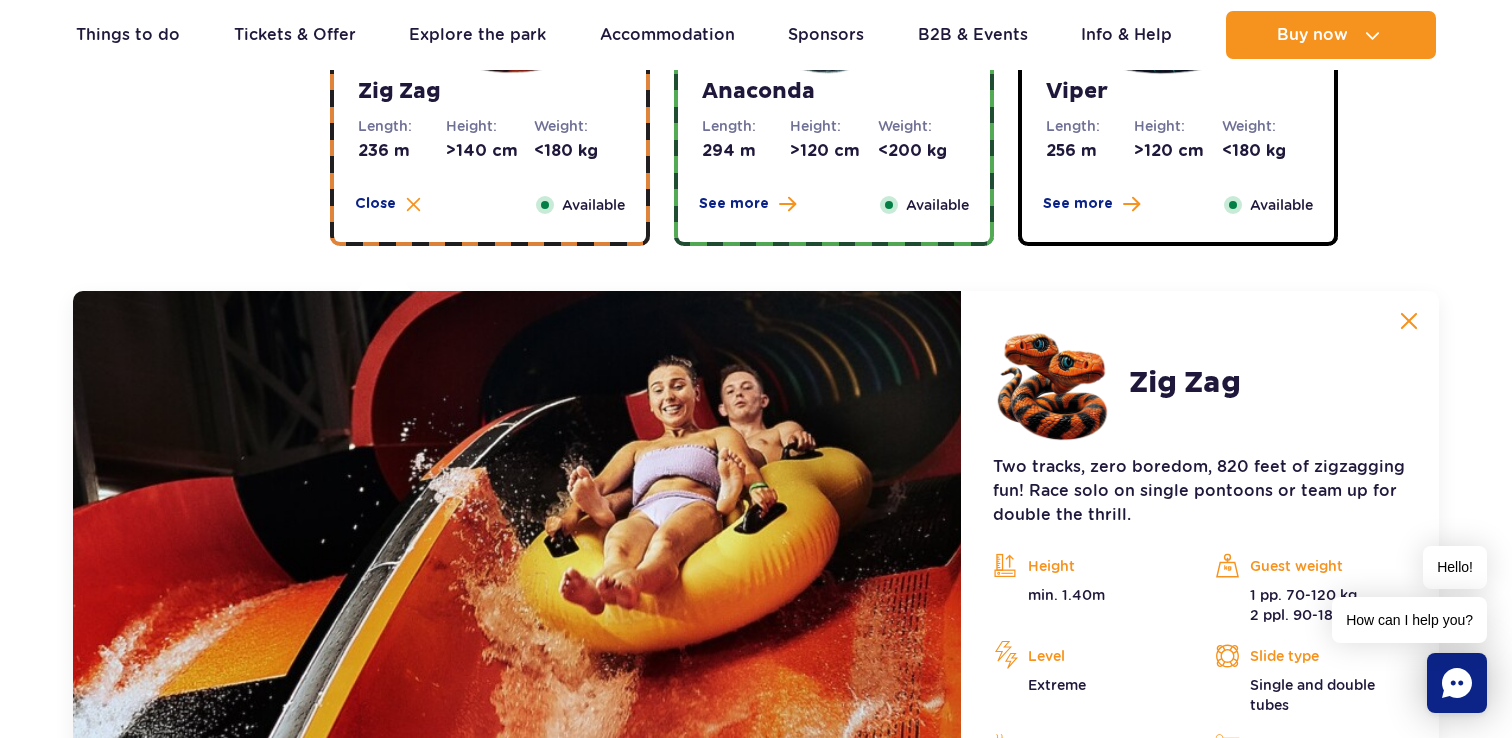 click on "Anaconda
Length:
294 m
Height:
>120 cm
Weight:
<200 kg
See more
Close
Available" at bounding box center [834, 148] 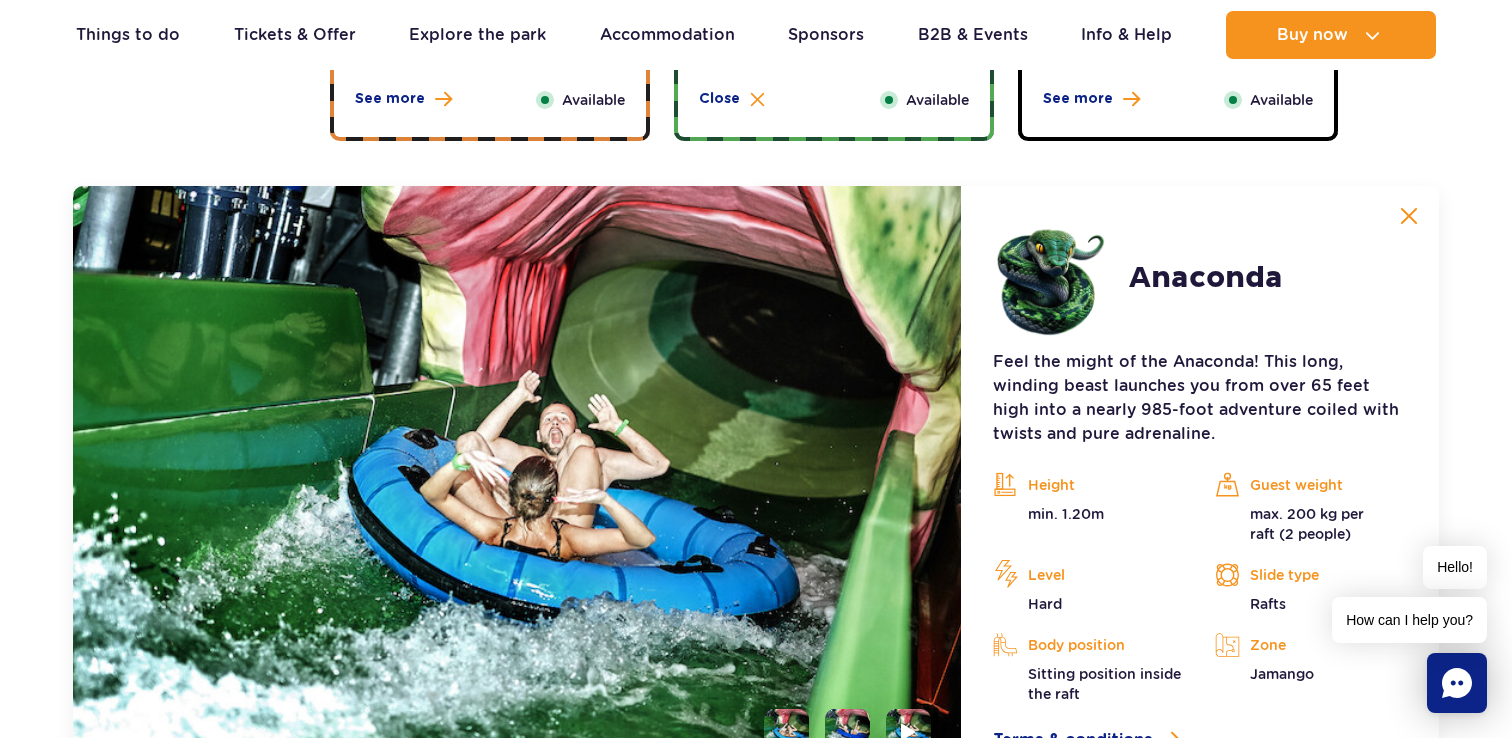 scroll, scrollTop: 1681, scrollLeft: 0, axis: vertical 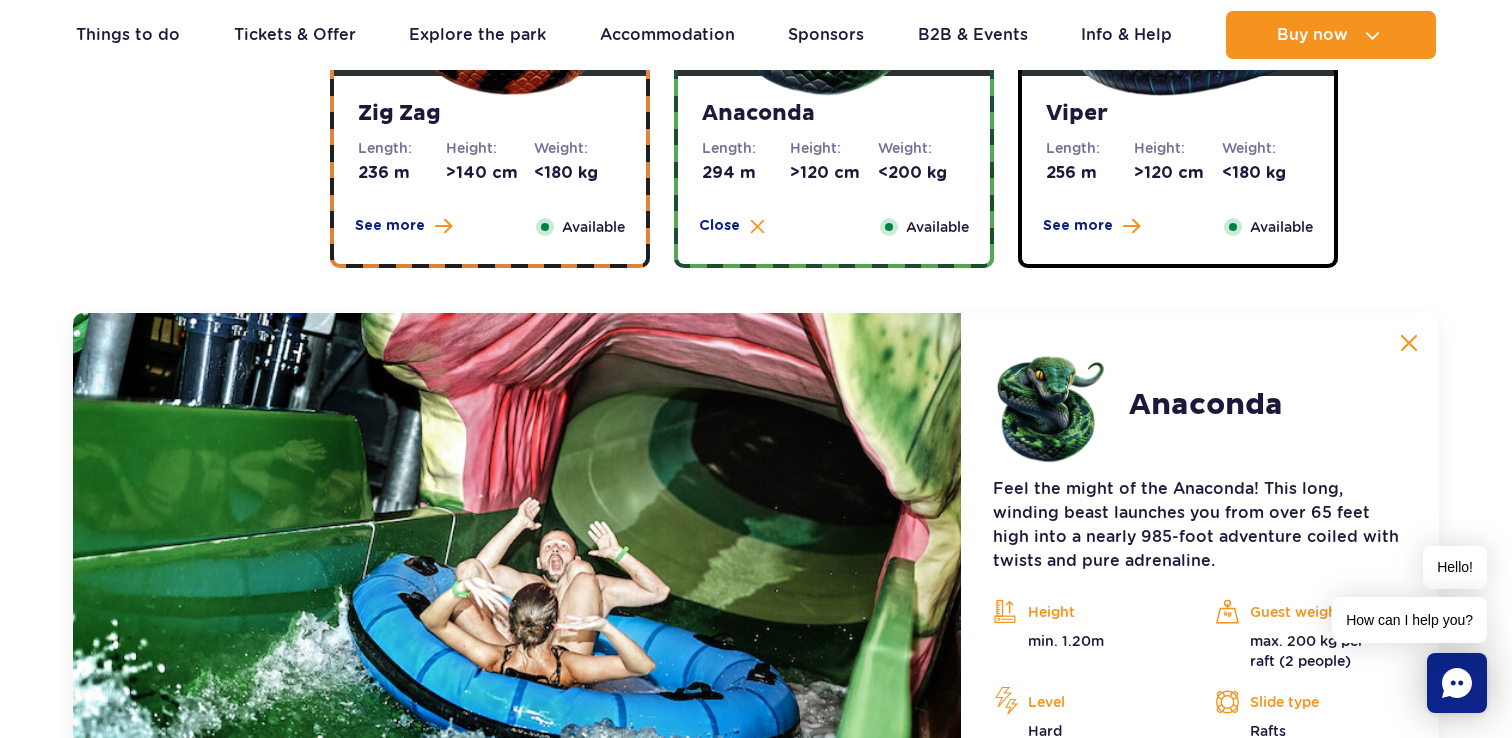 click at bounding box center (1178, -19) 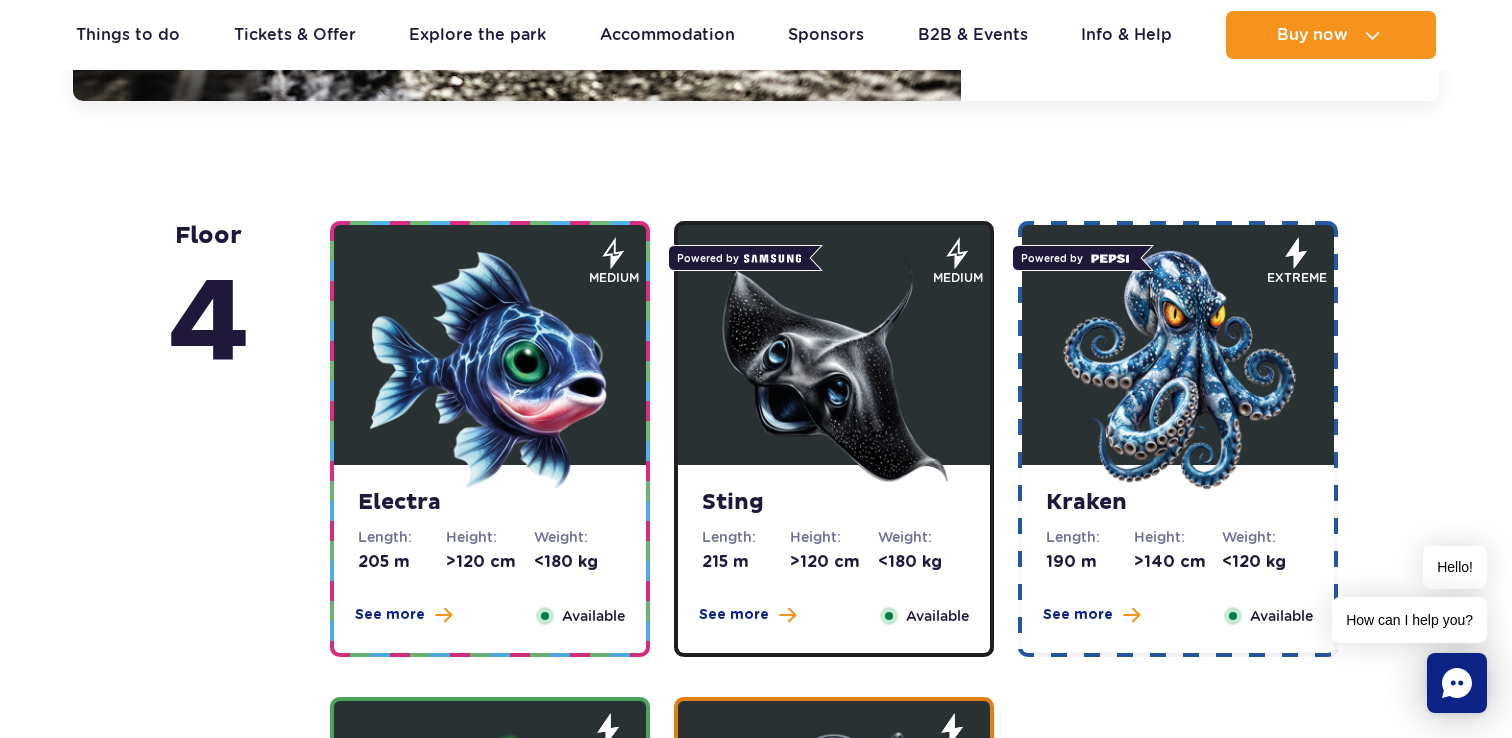 scroll, scrollTop: 2415, scrollLeft: 0, axis: vertical 